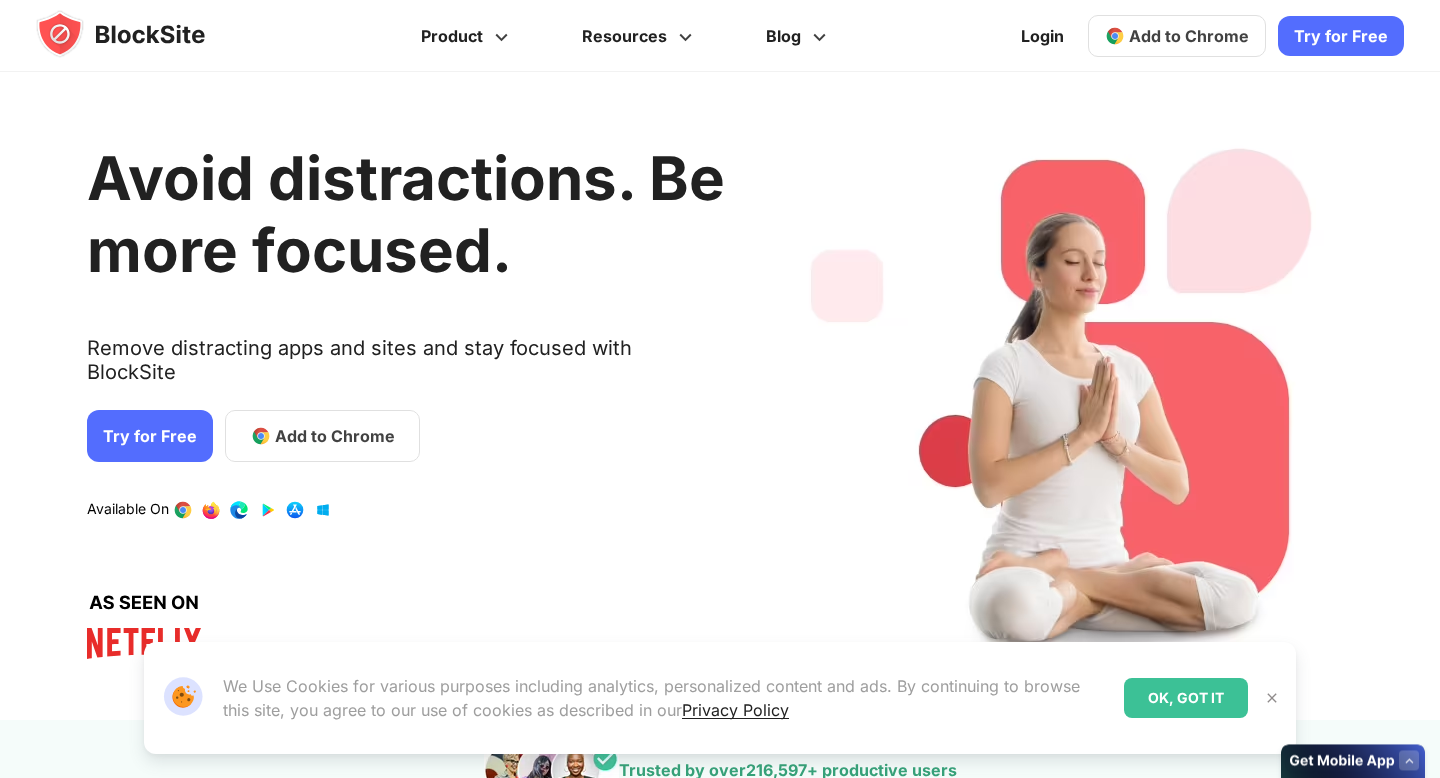 scroll, scrollTop: 0, scrollLeft: 0, axis: both 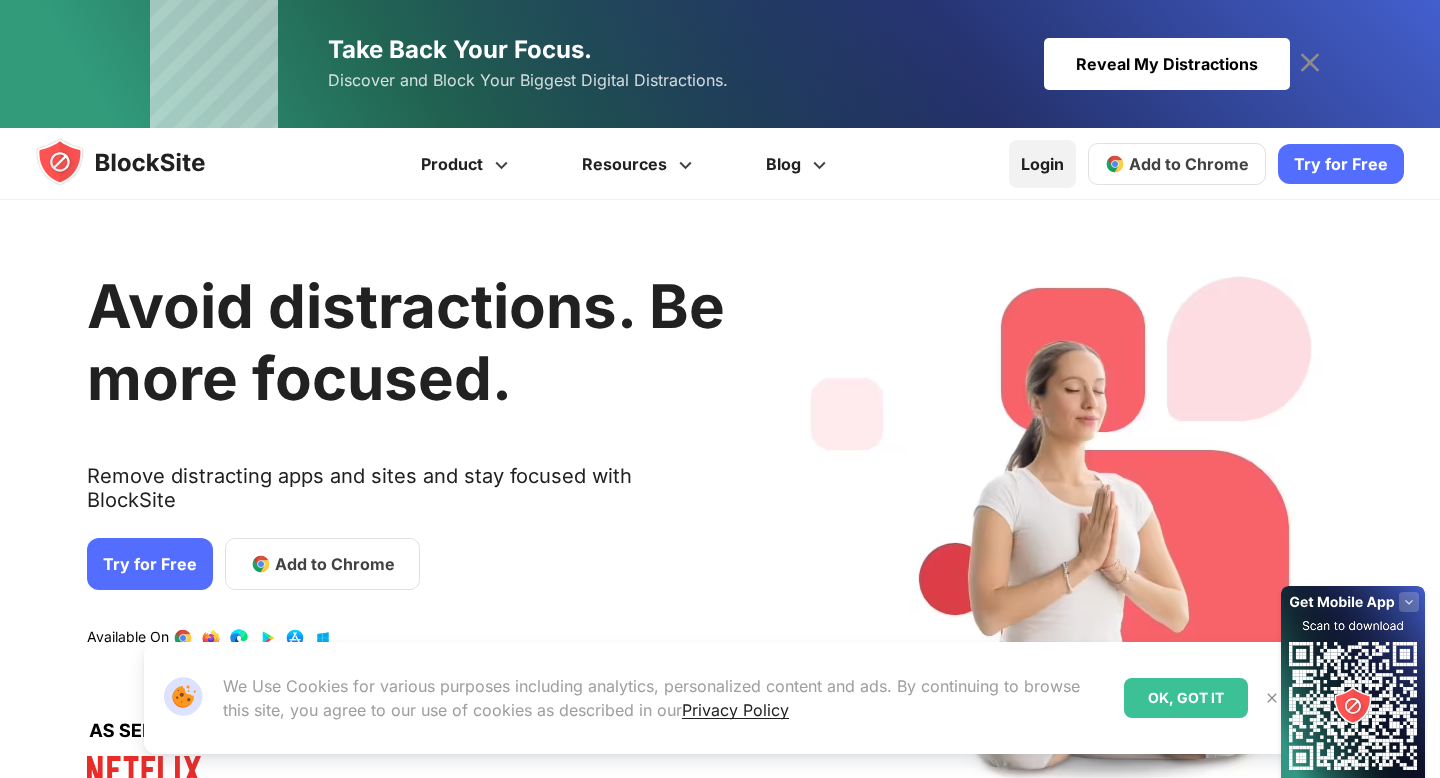 click on "Login" at bounding box center [1042, 164] 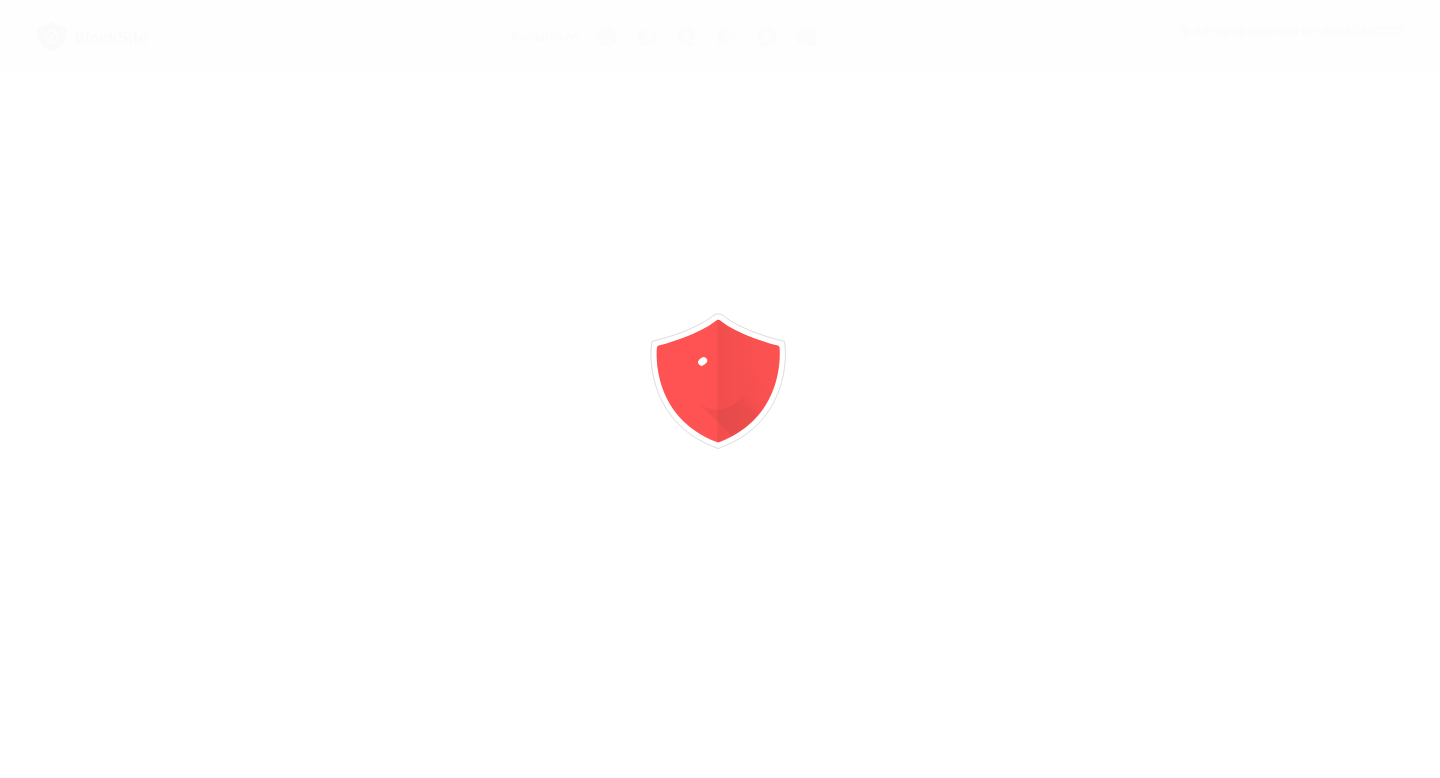 scroll, scrollTop: 0, scrollLeft: 0, axis: both 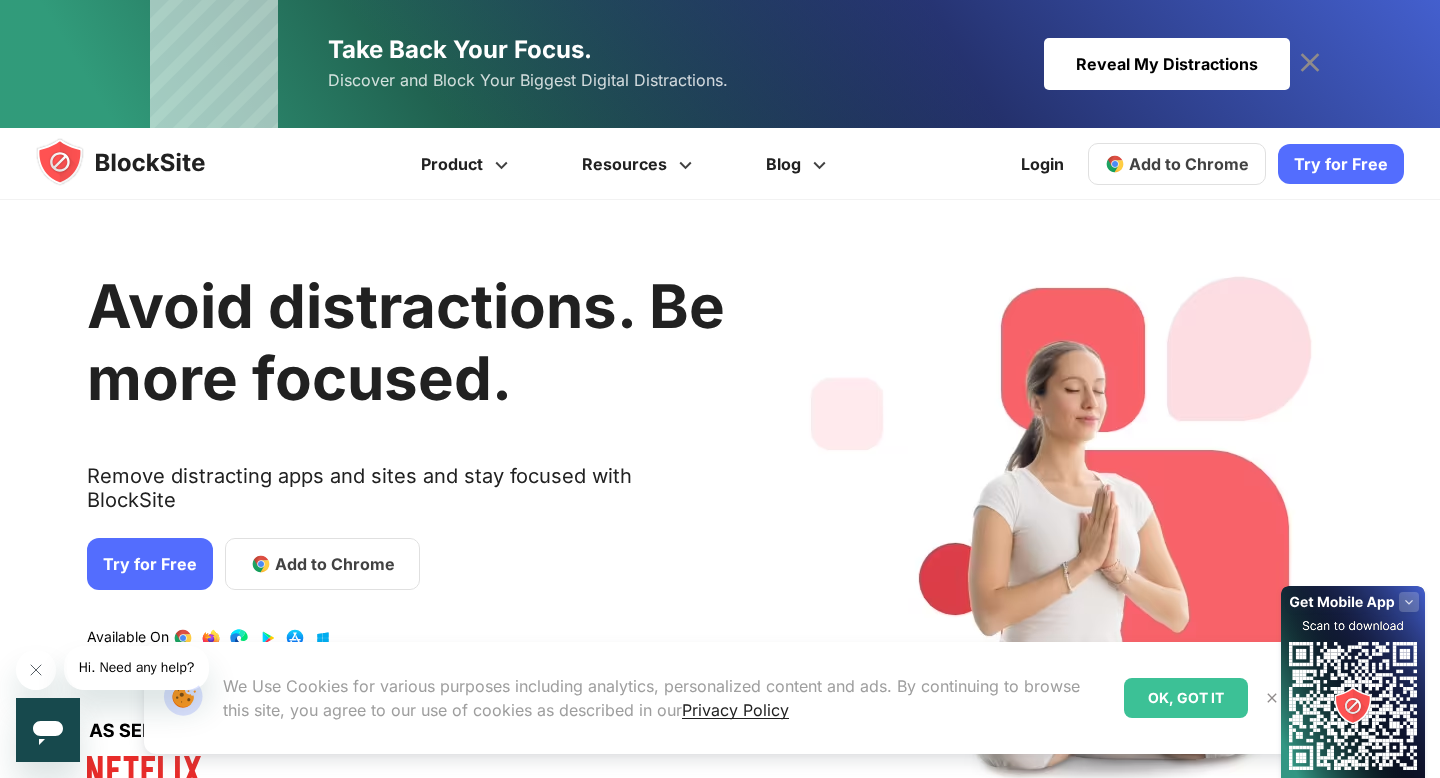 click on "Login
Add to Chrome
Download on AppStore
Download on Google Play
Try for Free" at bounding box center (1206, 163) 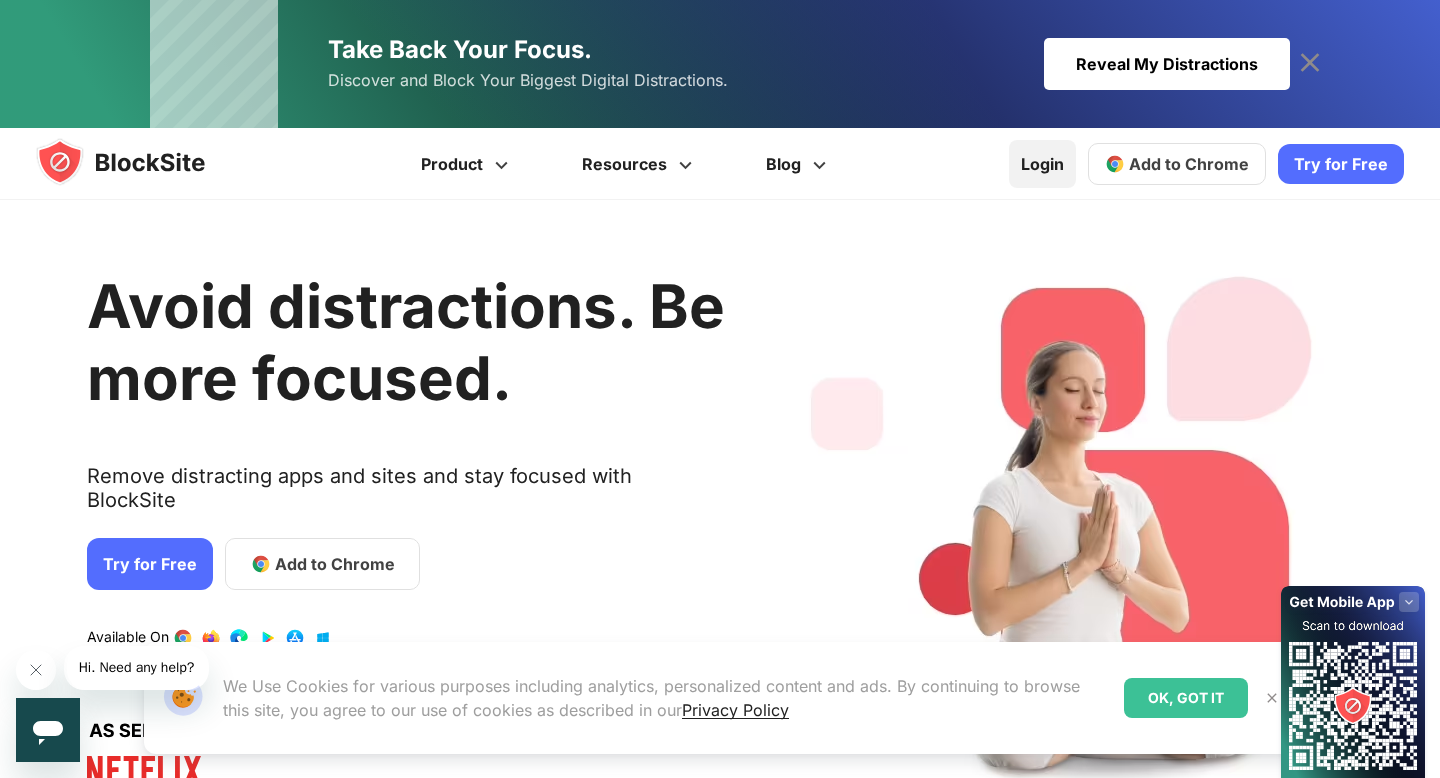 click on "Login" at bounding box center [1042, 164] 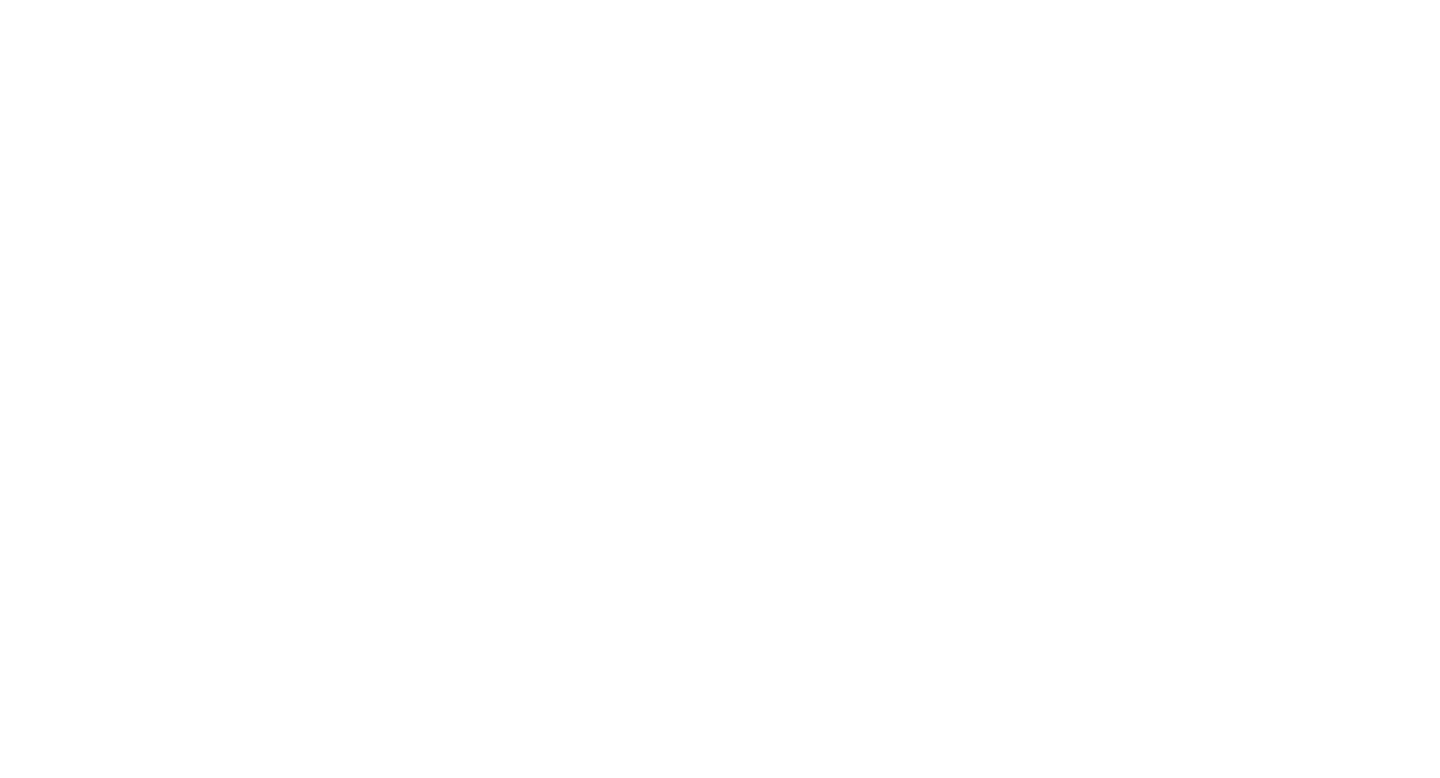 scroll, scrollTop: 0, scrollLeft: 0, axis: both 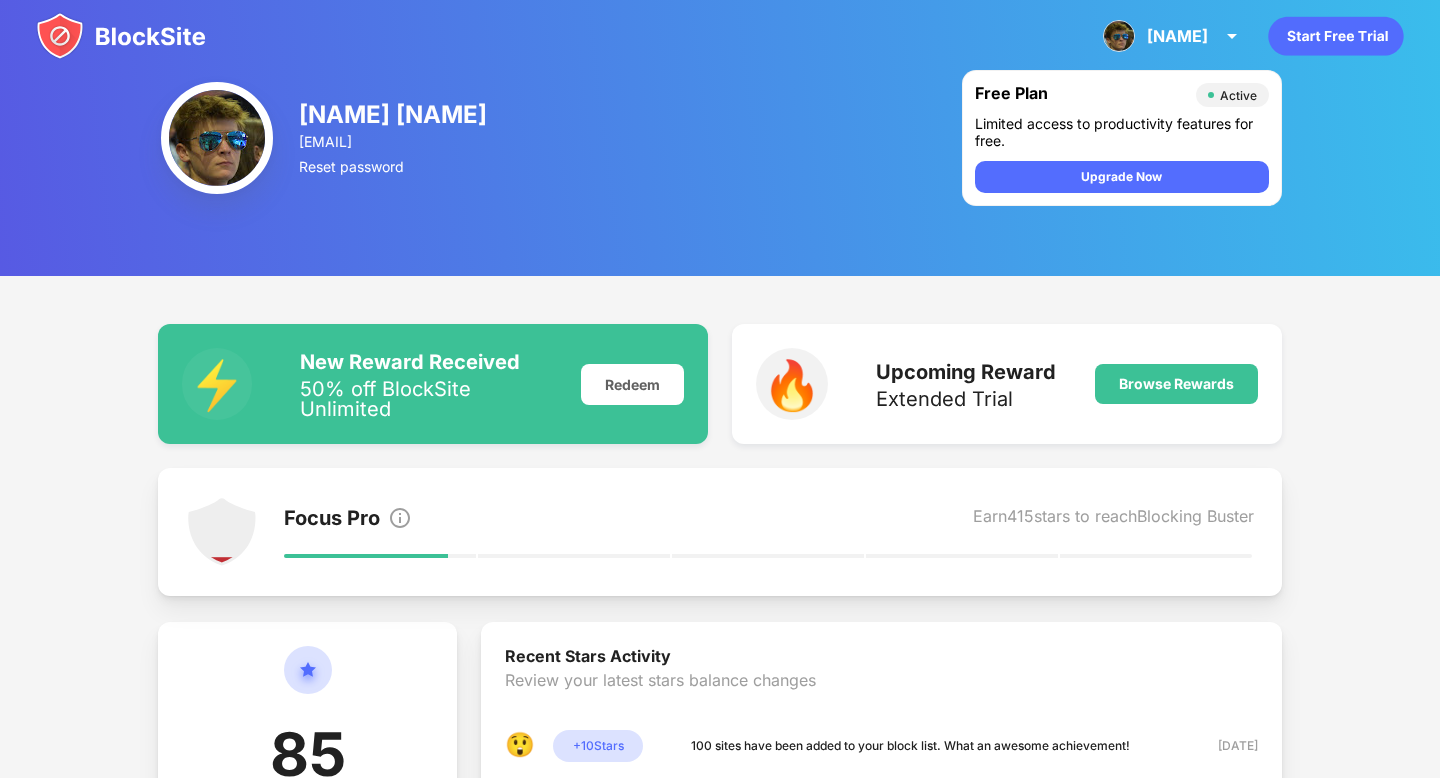 click at bounding box center (121, 36) 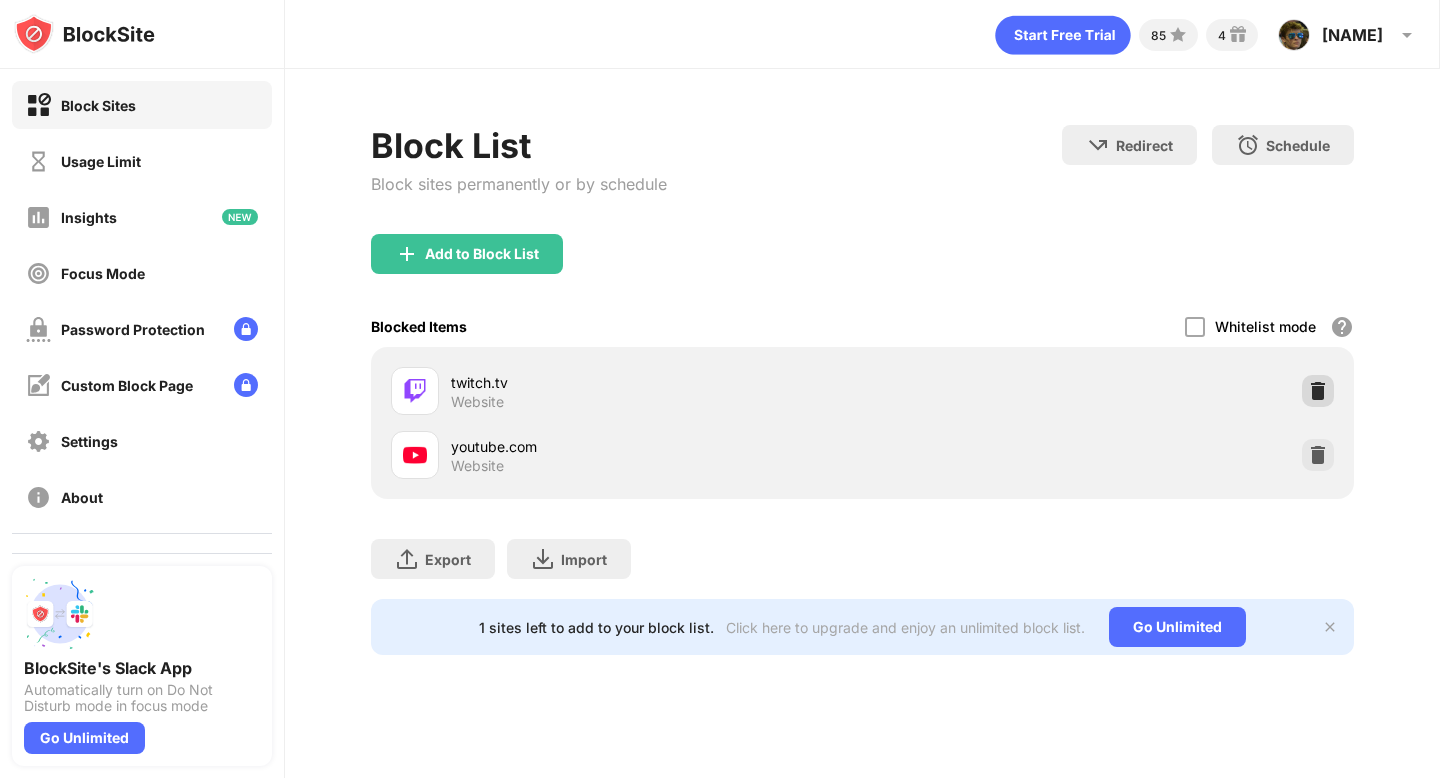 click at bounding box center (1318, 391) 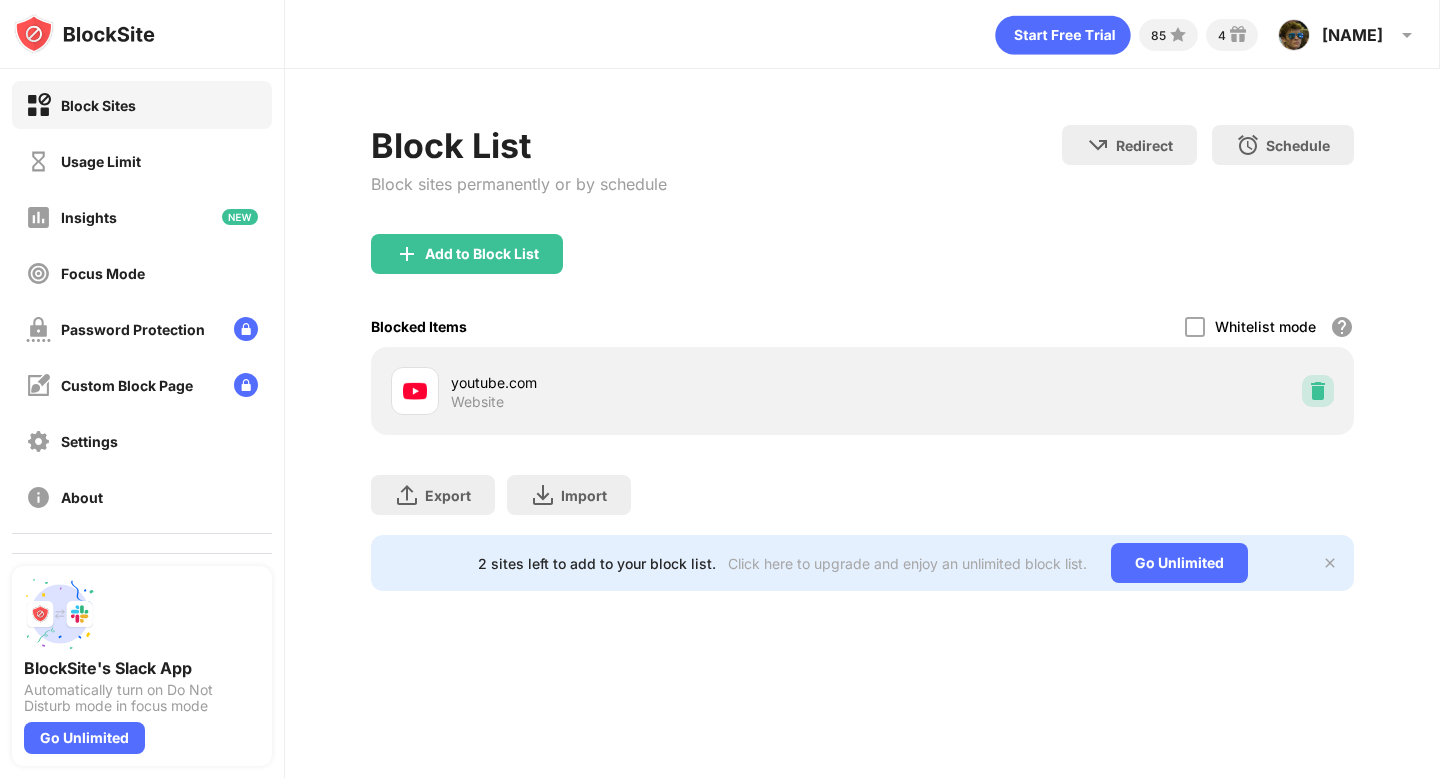 click at bounding box center [1318, 391] 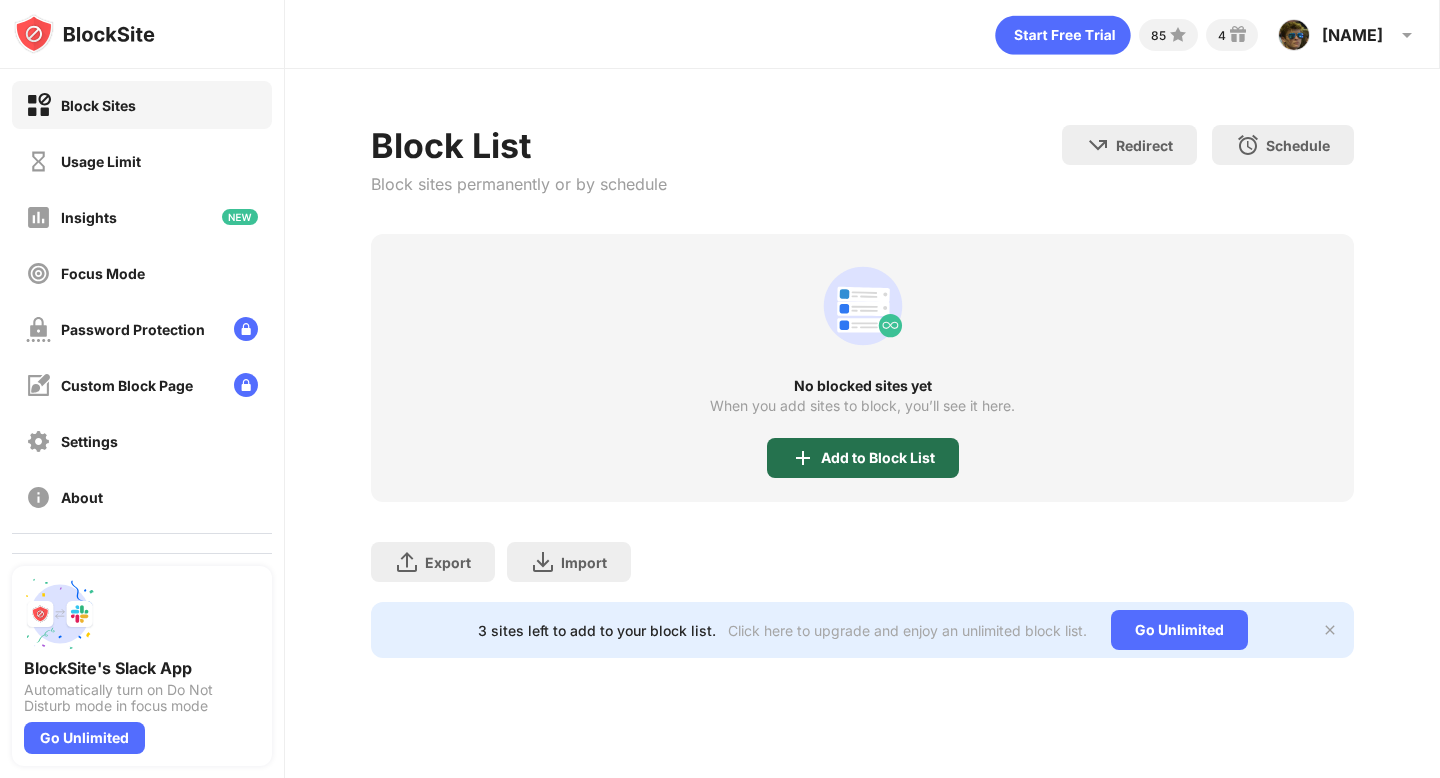 click on "Add to Block List" at bounding box center (863, 458) 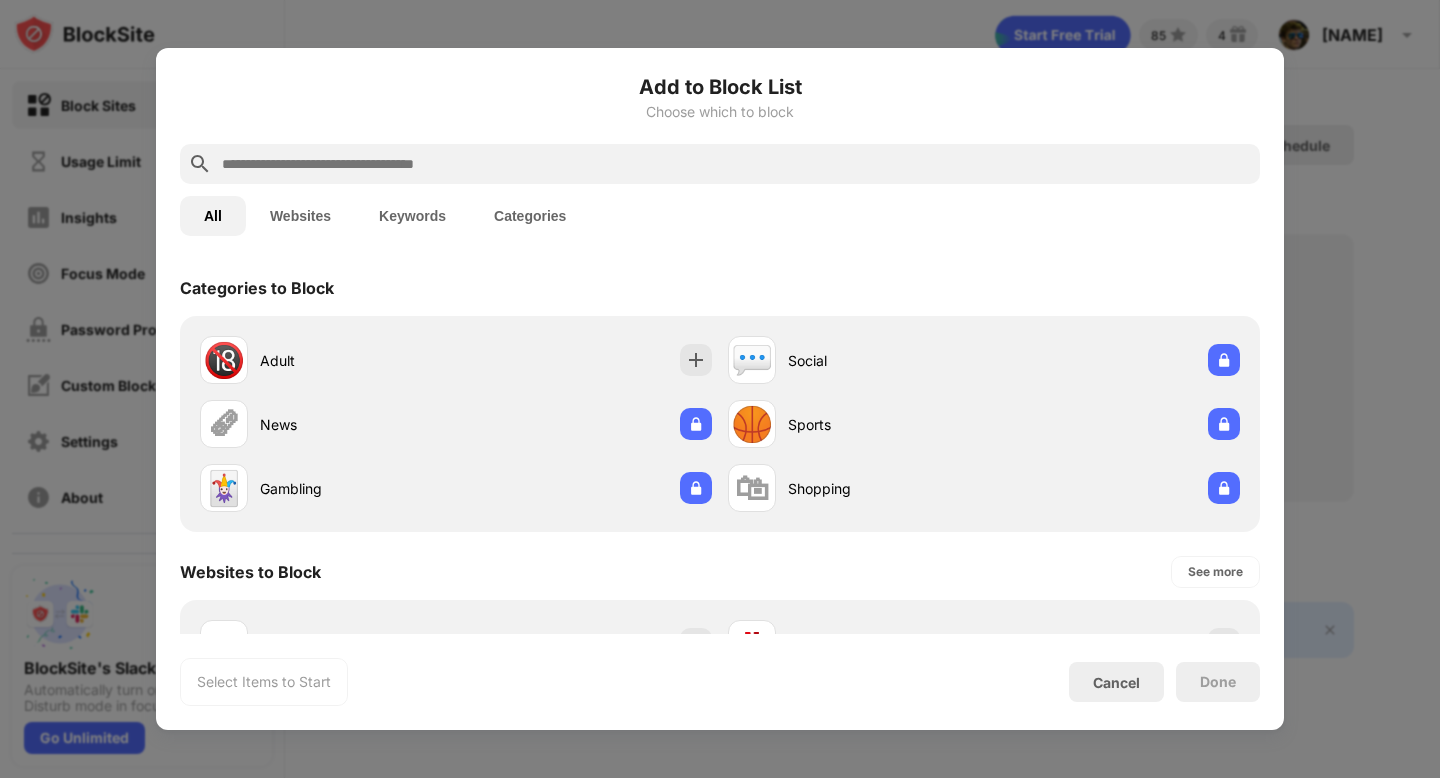 click at bounding box center (720, 164) 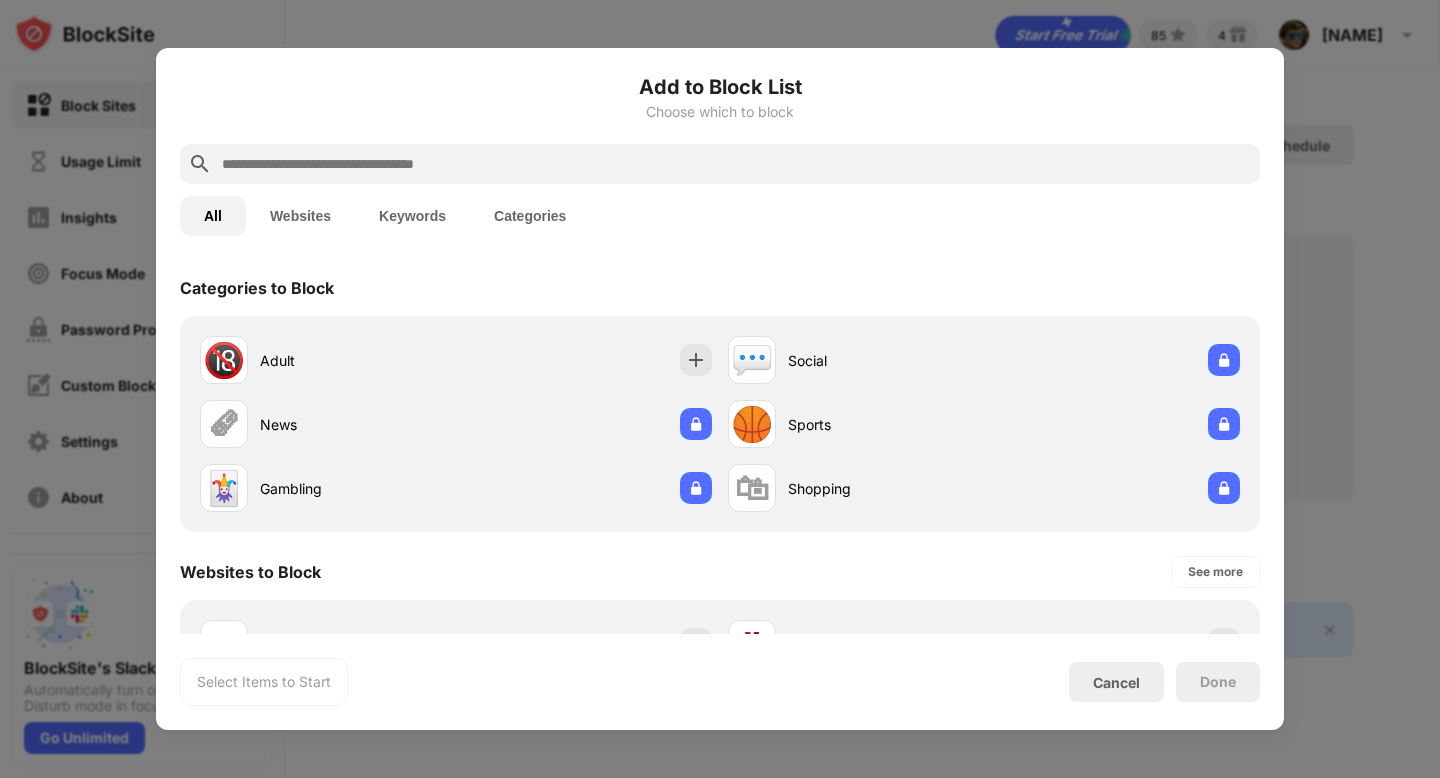click at bounding box center (736, 164) 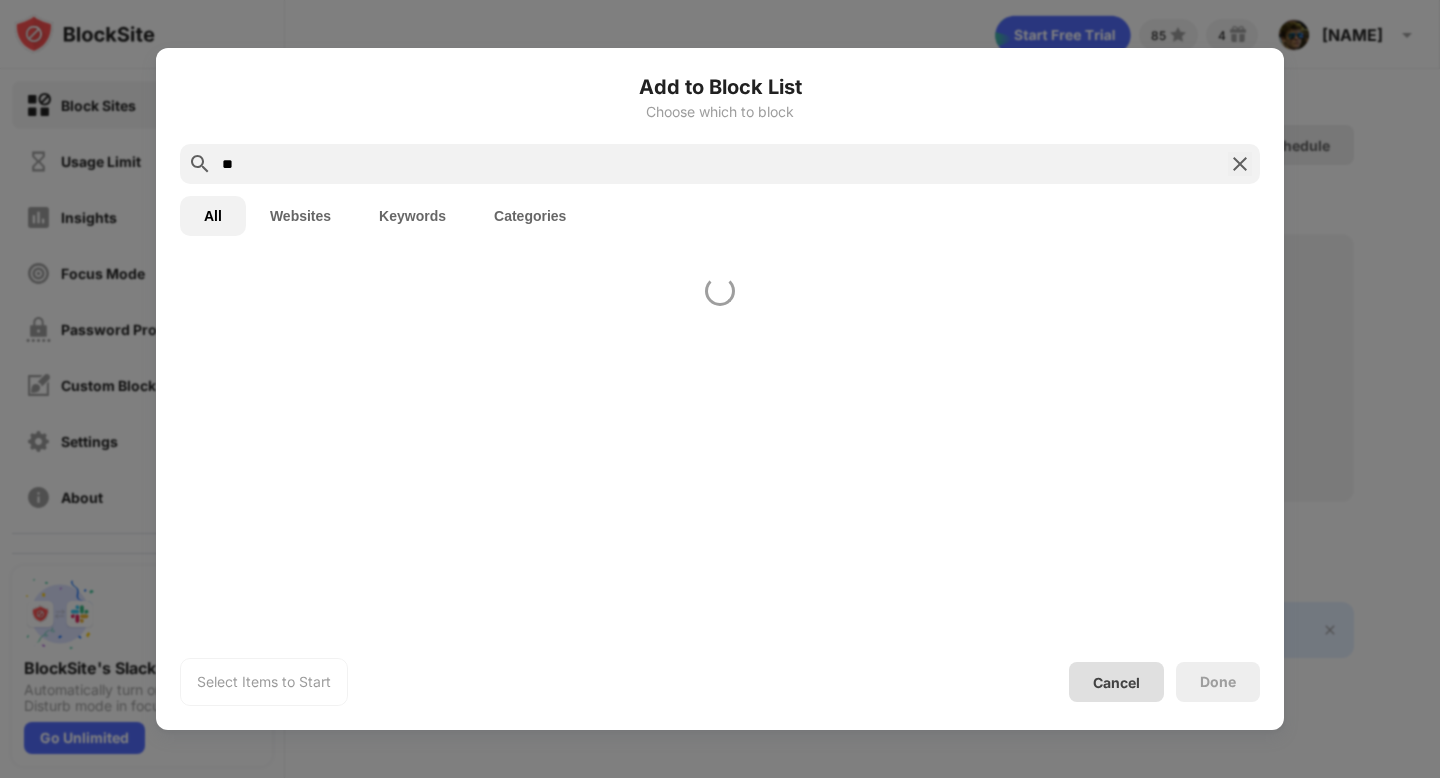 type on "**" 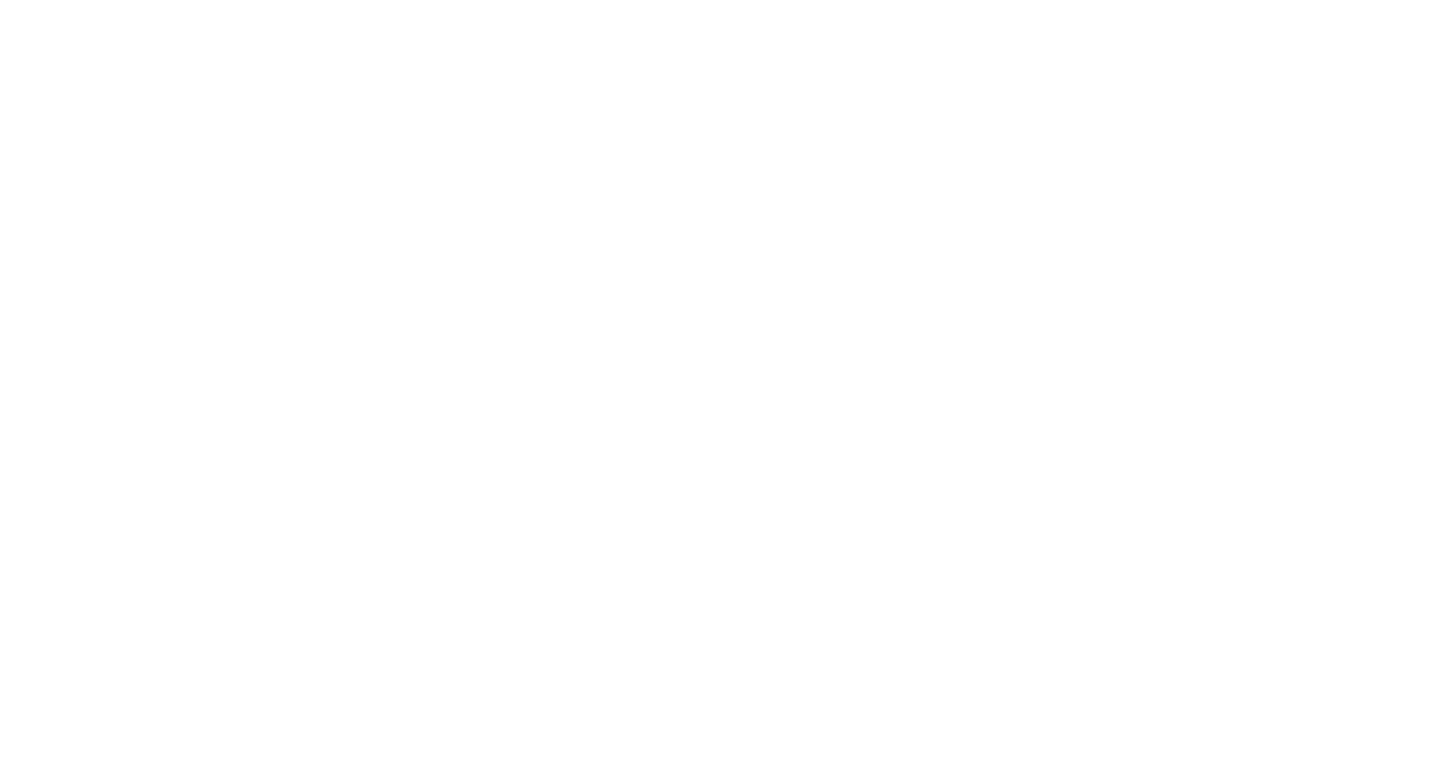 scroll, scrollTop: 0, scrollLeft: 0, axis: both 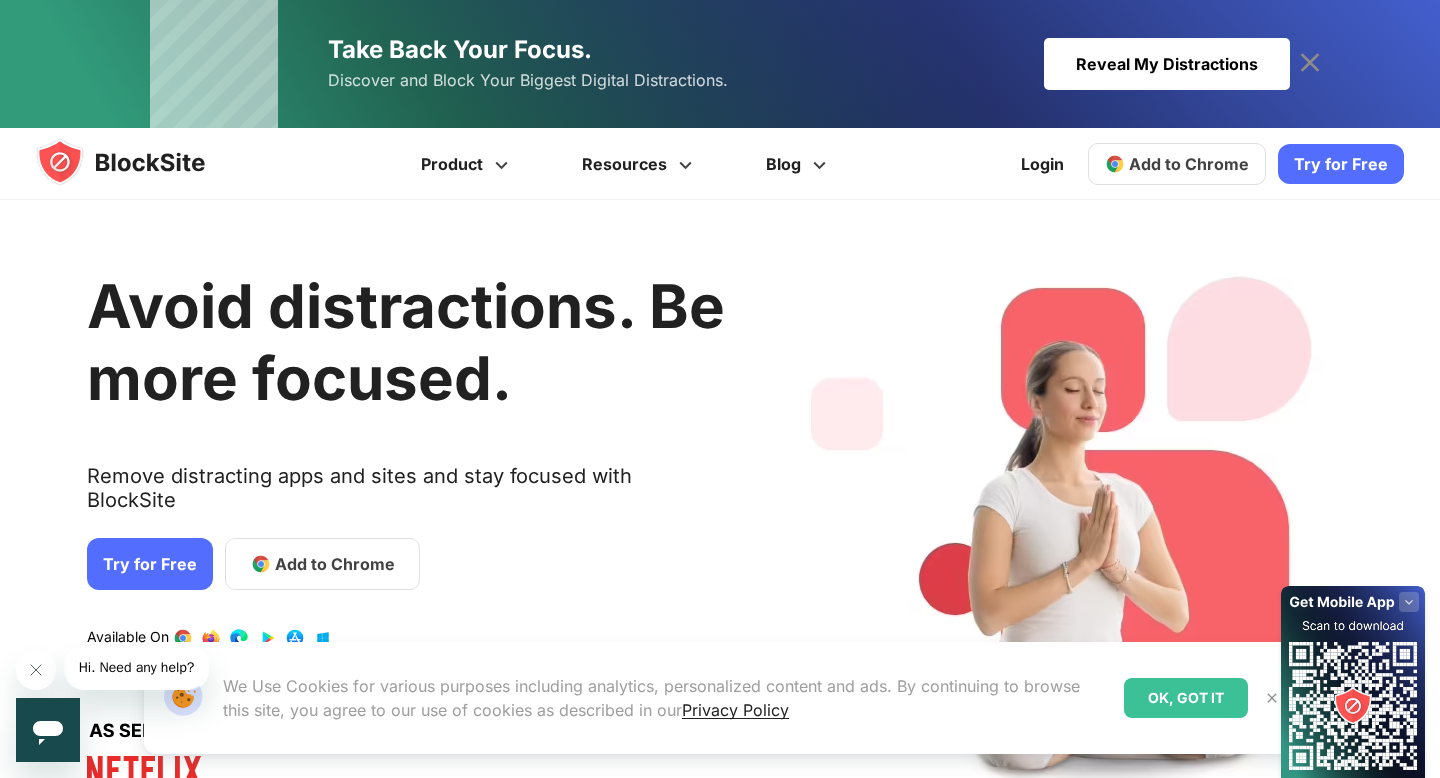 click at bounding box center [140, 162] 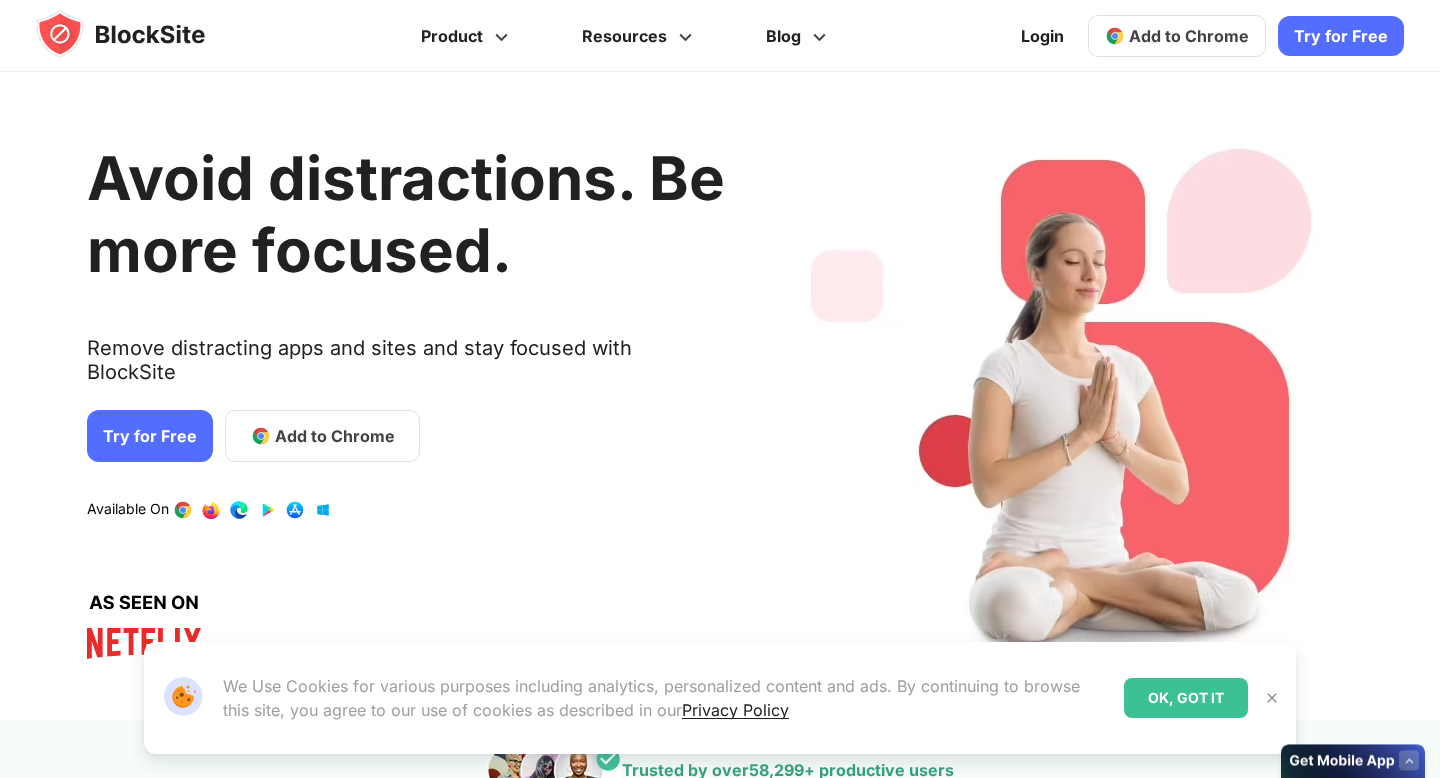 scroll, scrollTop: 0, scrollLeft: 0, axis: both 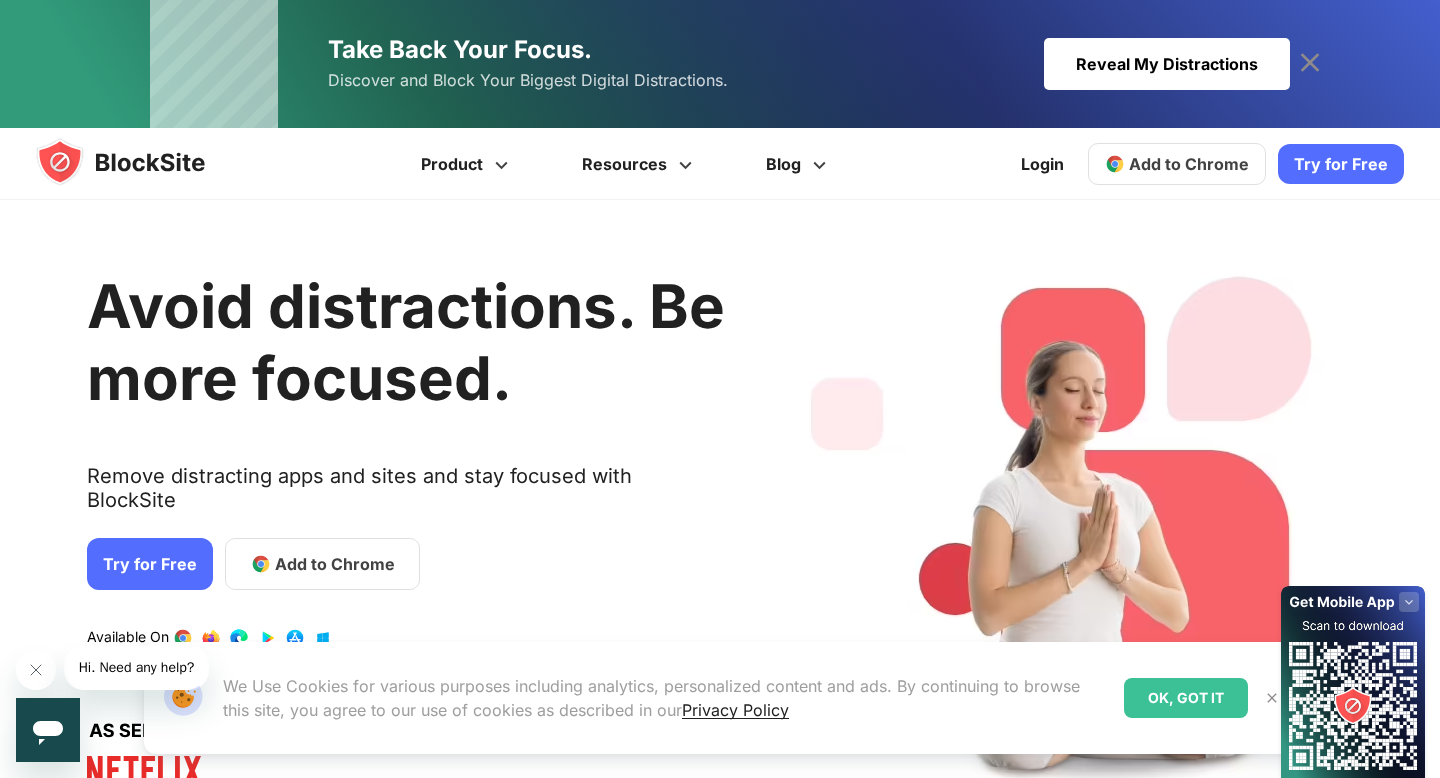 click on "Login
Add to Chrome
Download on AppStore
Download on Google Play
Try for Free" at bounding box center (1206, 163) 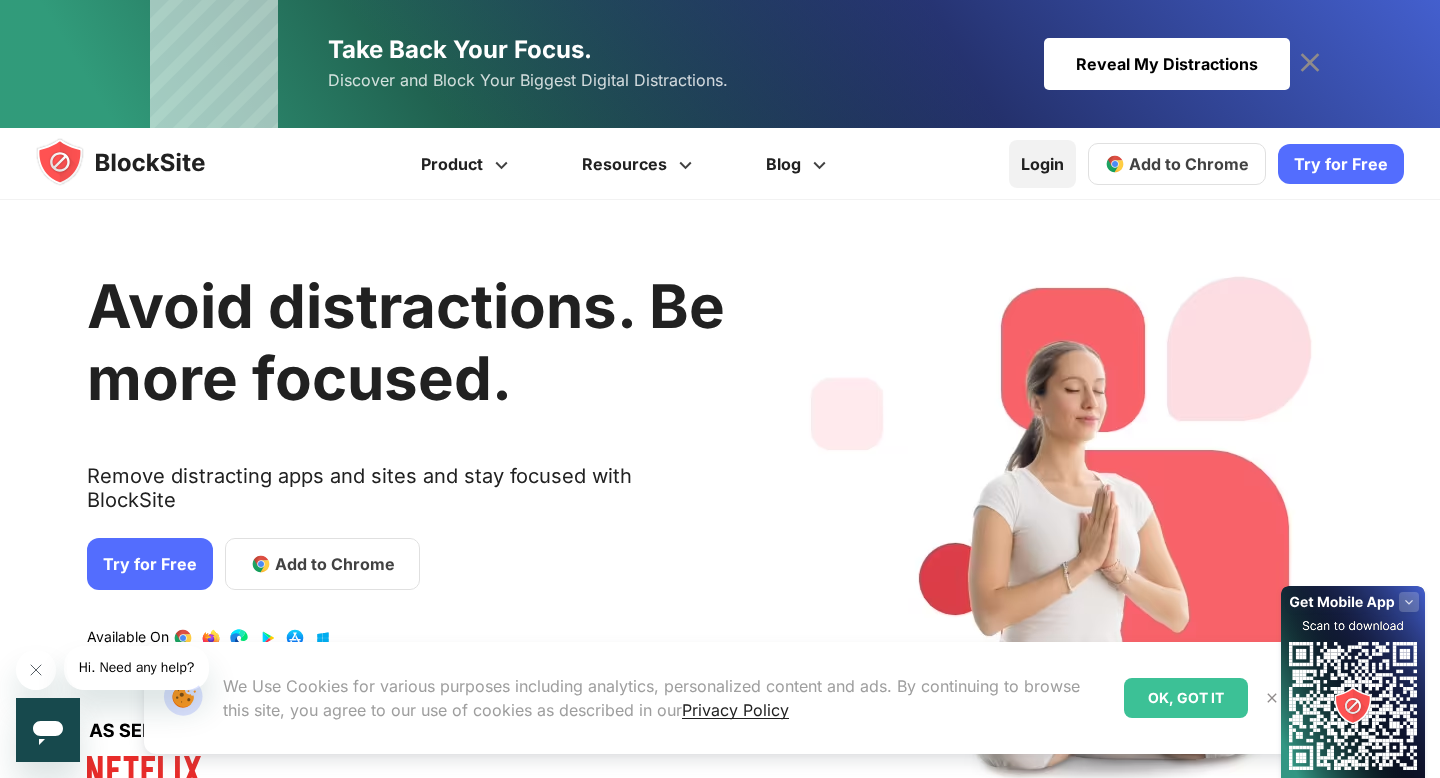 click on "Login" at bounding box center (1042, 164) 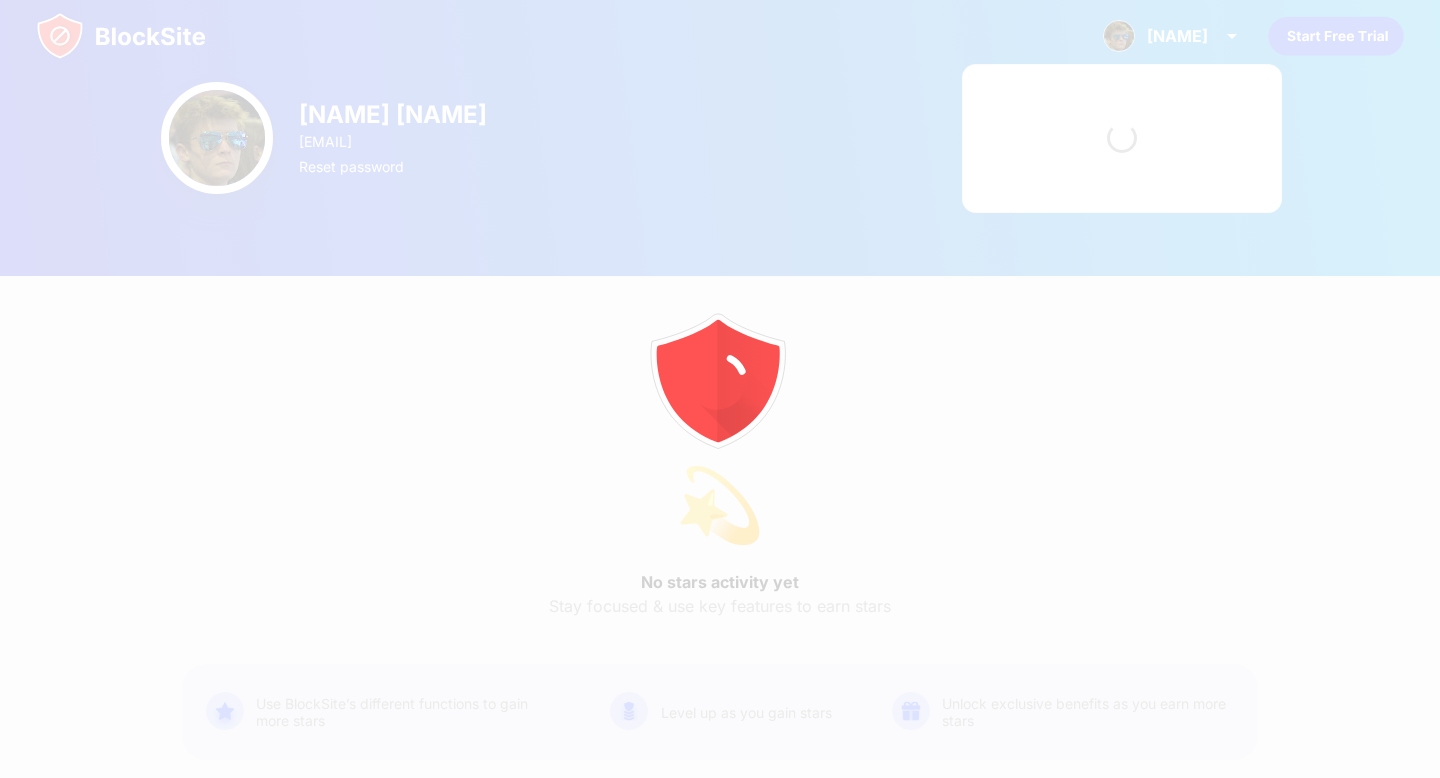 scroll, scrollTop: 0, scrollLeft: 0, axis: both 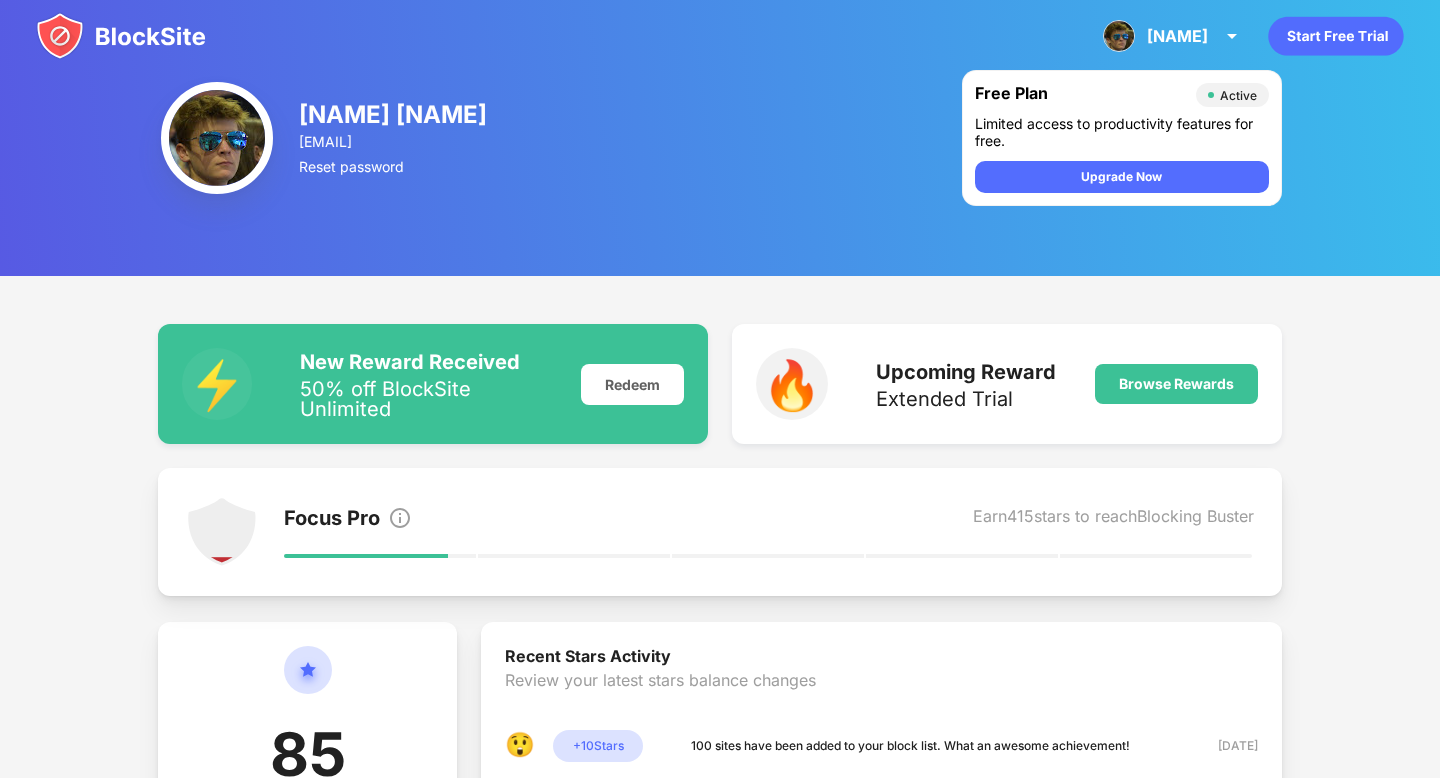click at bounding box center [121, 36] 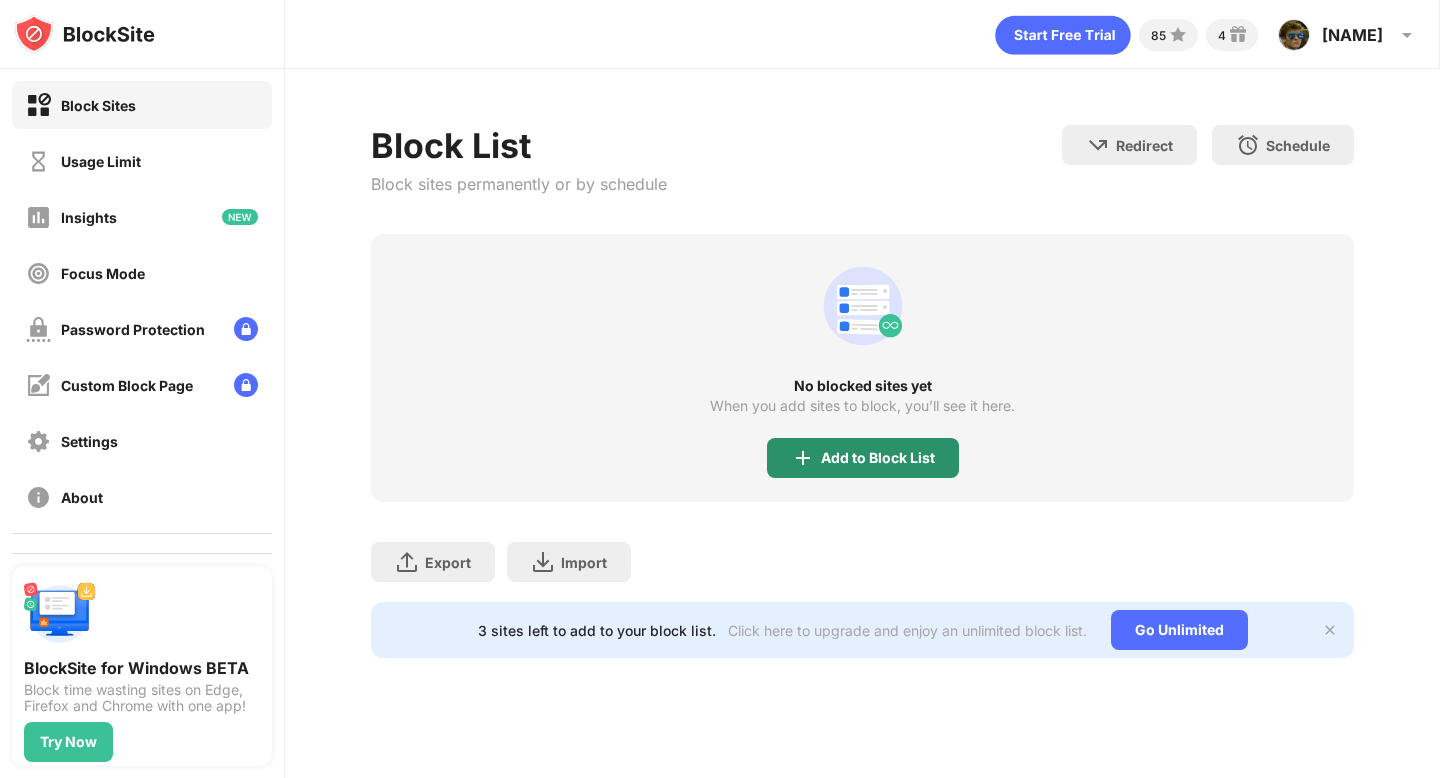 click on "Add to Block List" at bounding box center [878, 458] 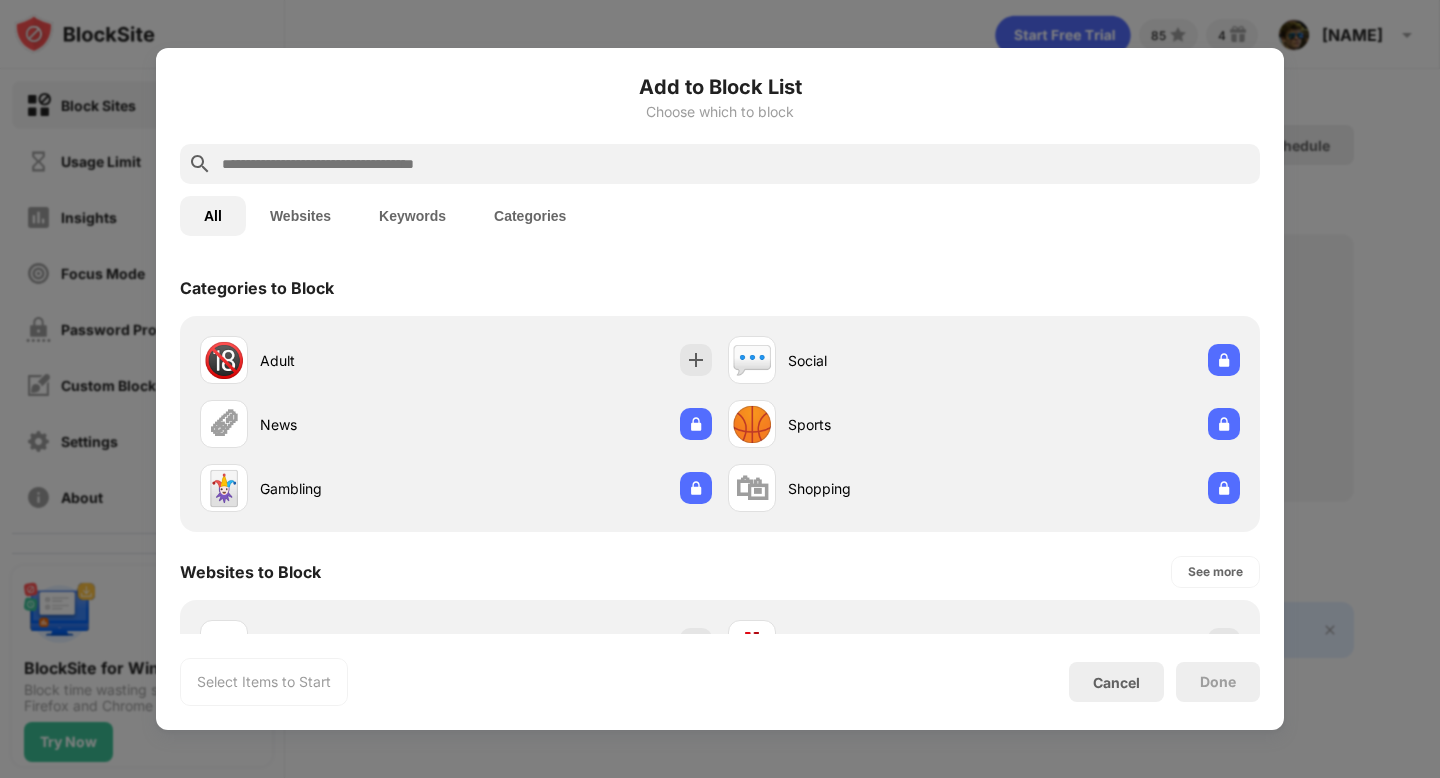 click at bounding box center [720, 164] 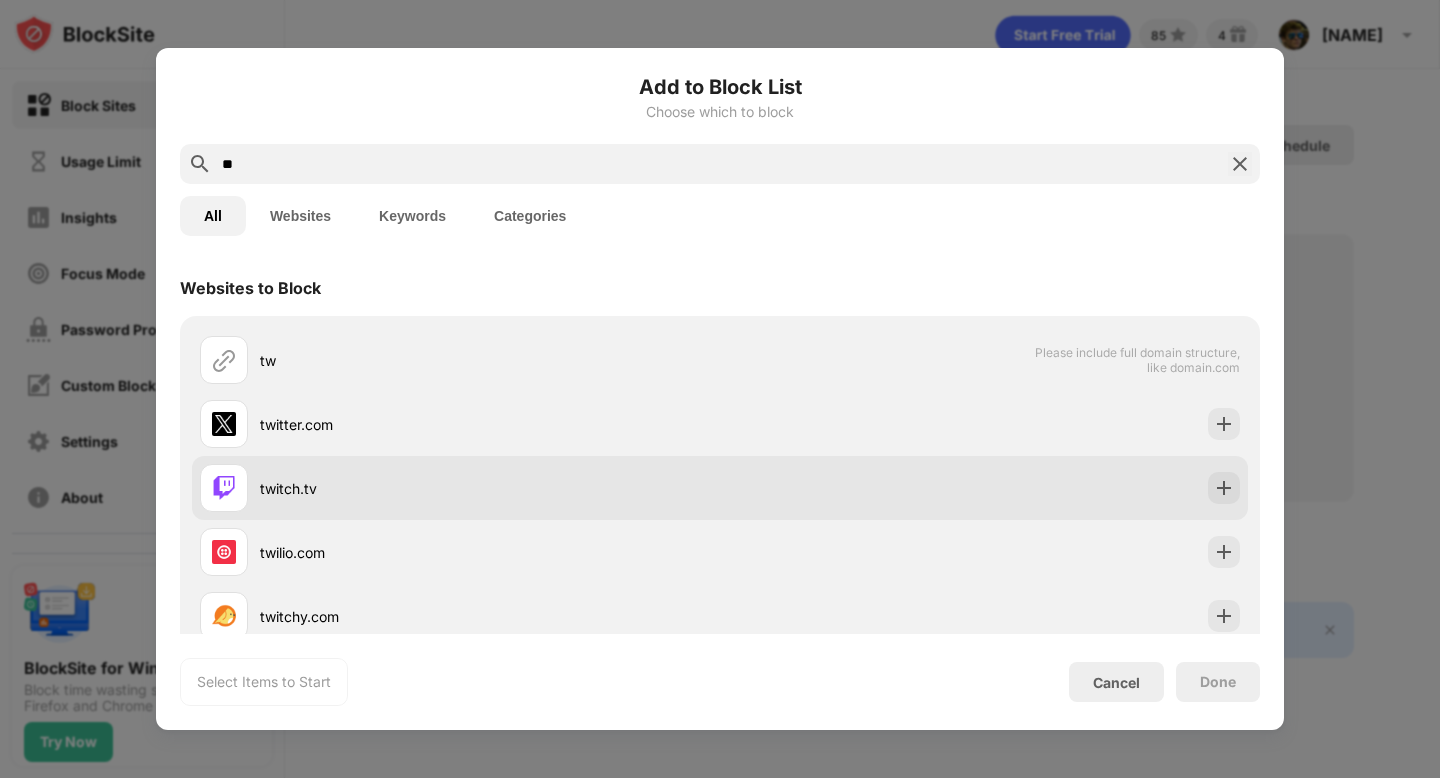 type on "**" 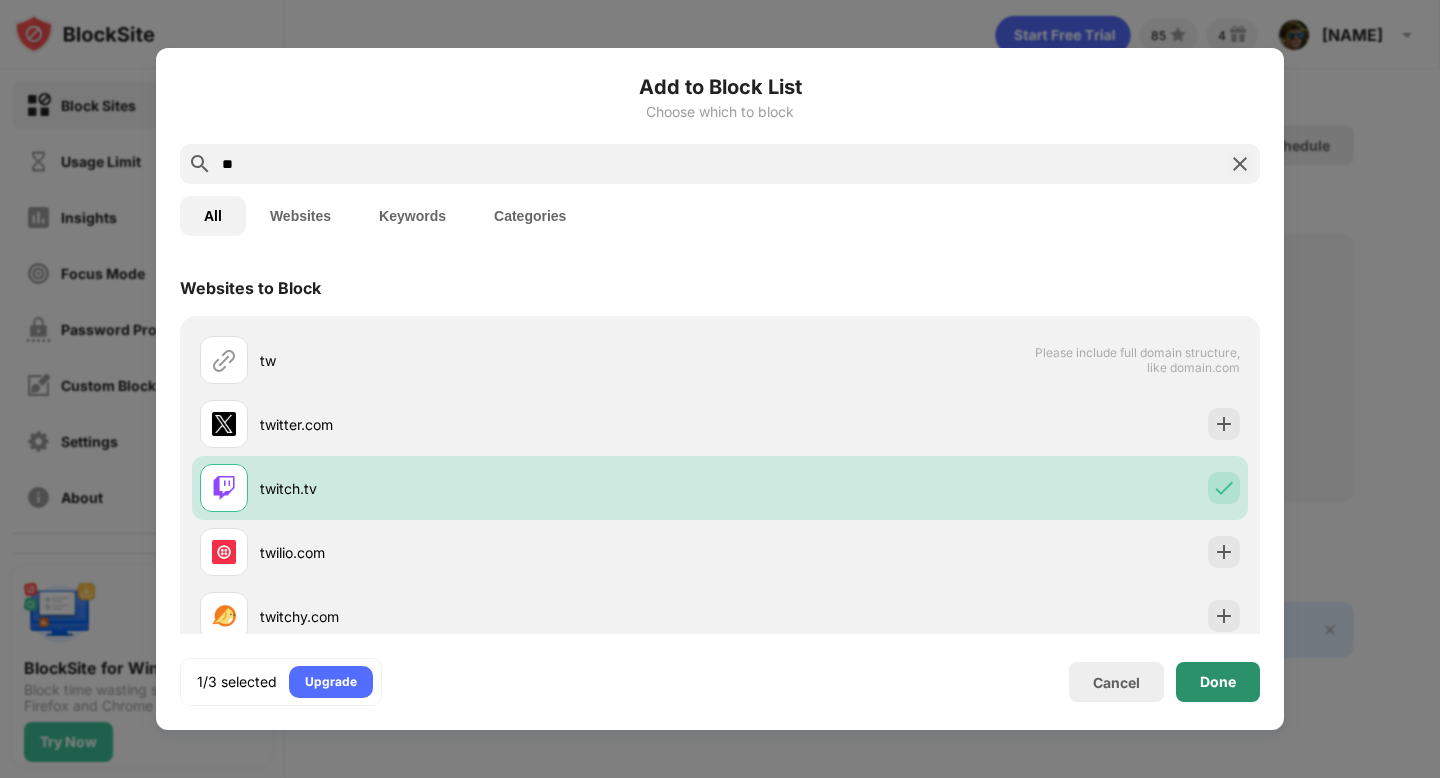click on "Done" at bounding box center [1218, 682] 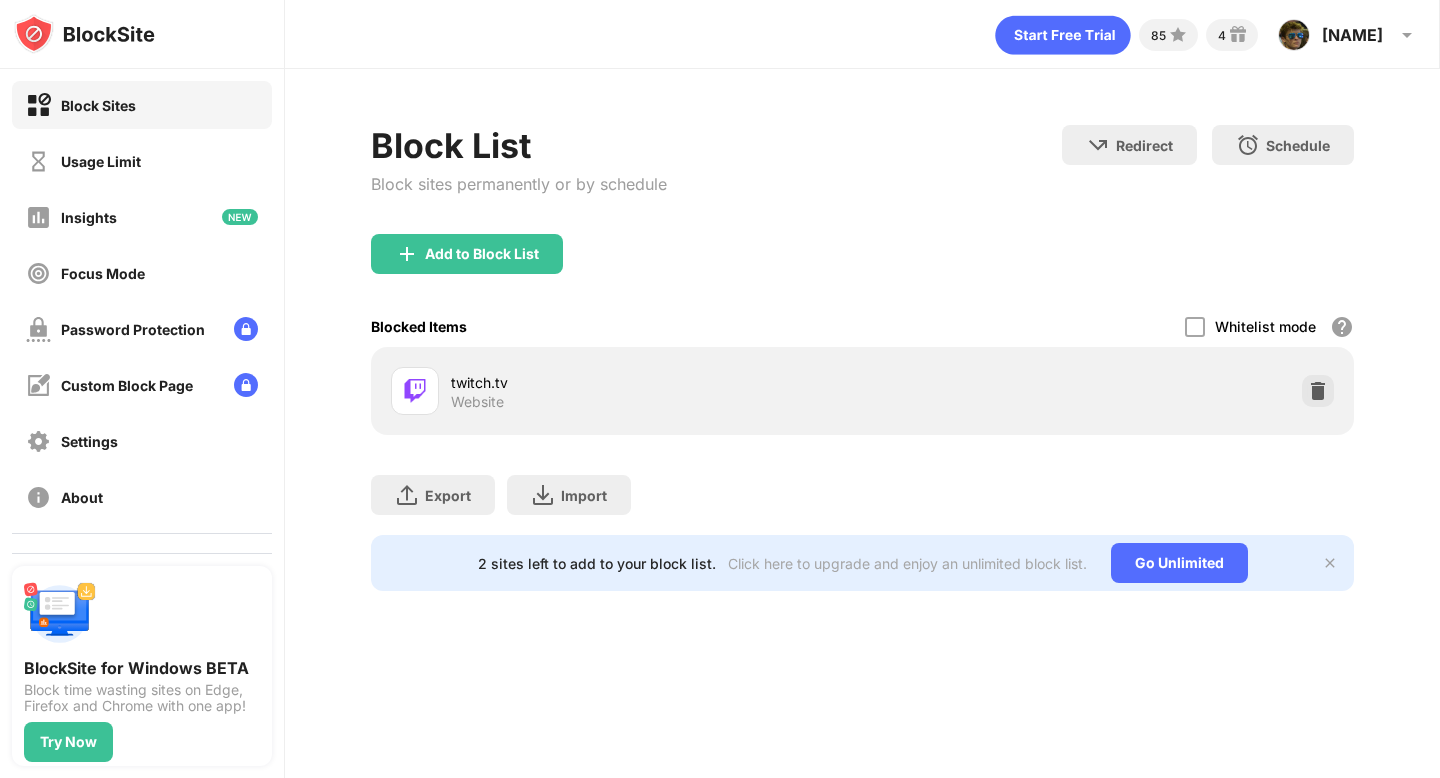 click on "Add to Block List" at bounding box center [482, 254] 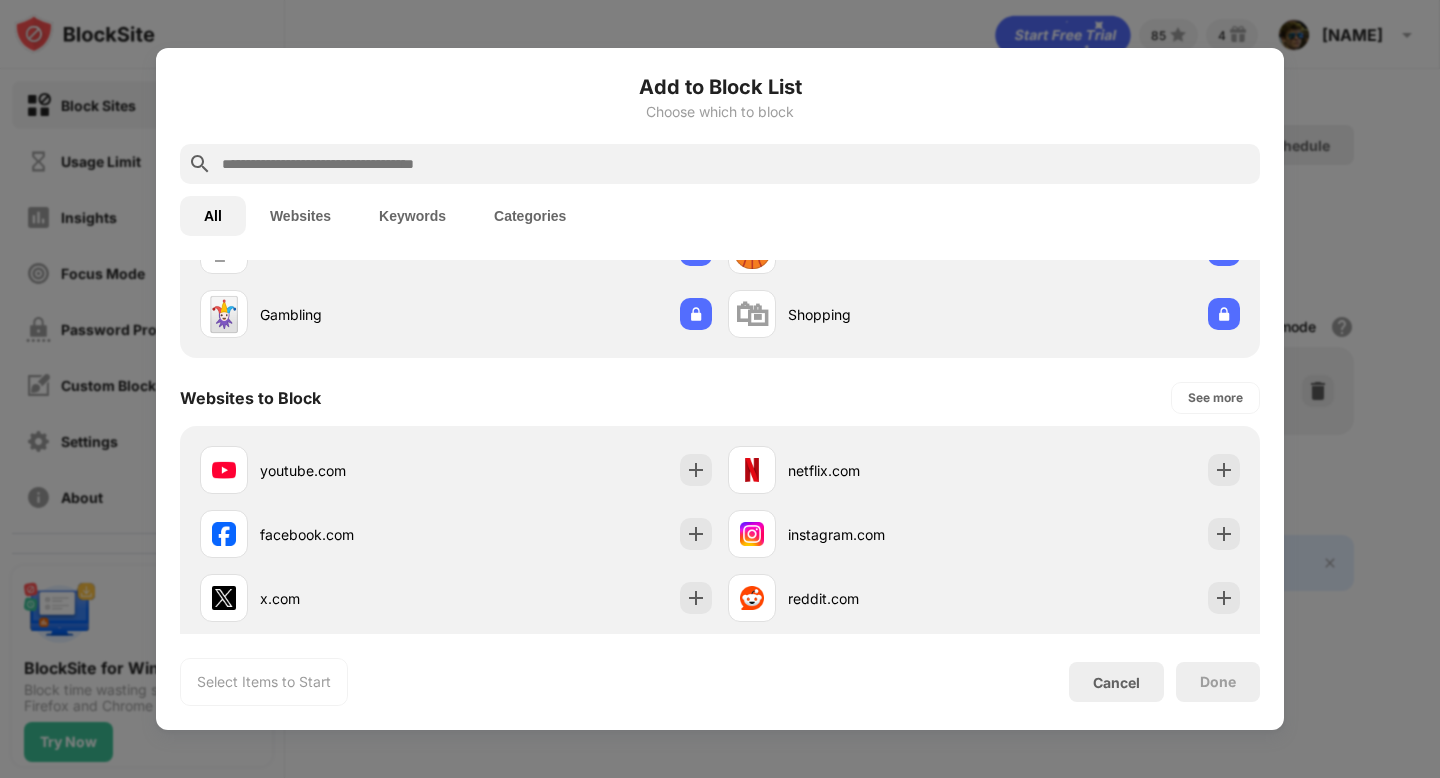 scroll, scrollTop: 175, scrollLeft: 0, axis: vertical 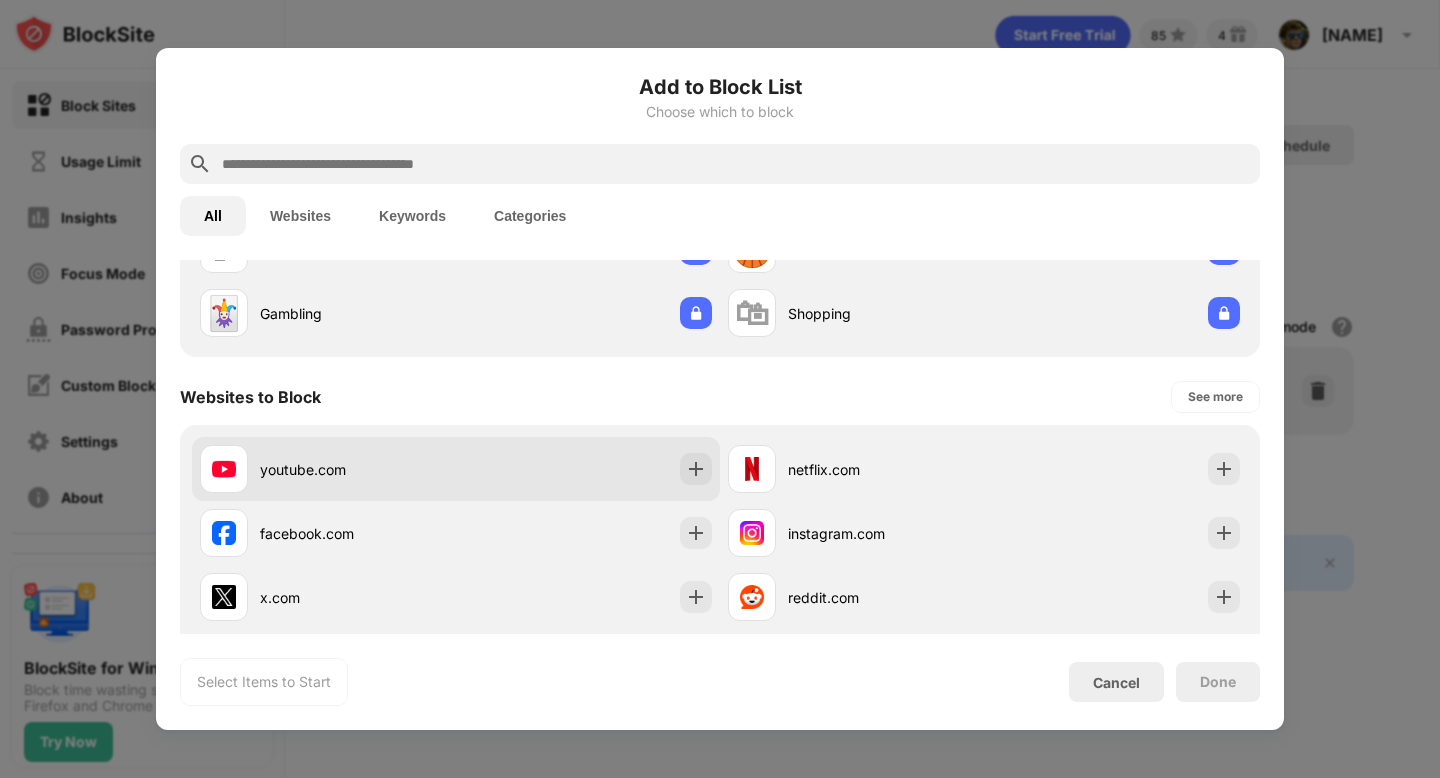 click at bounding box center [696, 469] 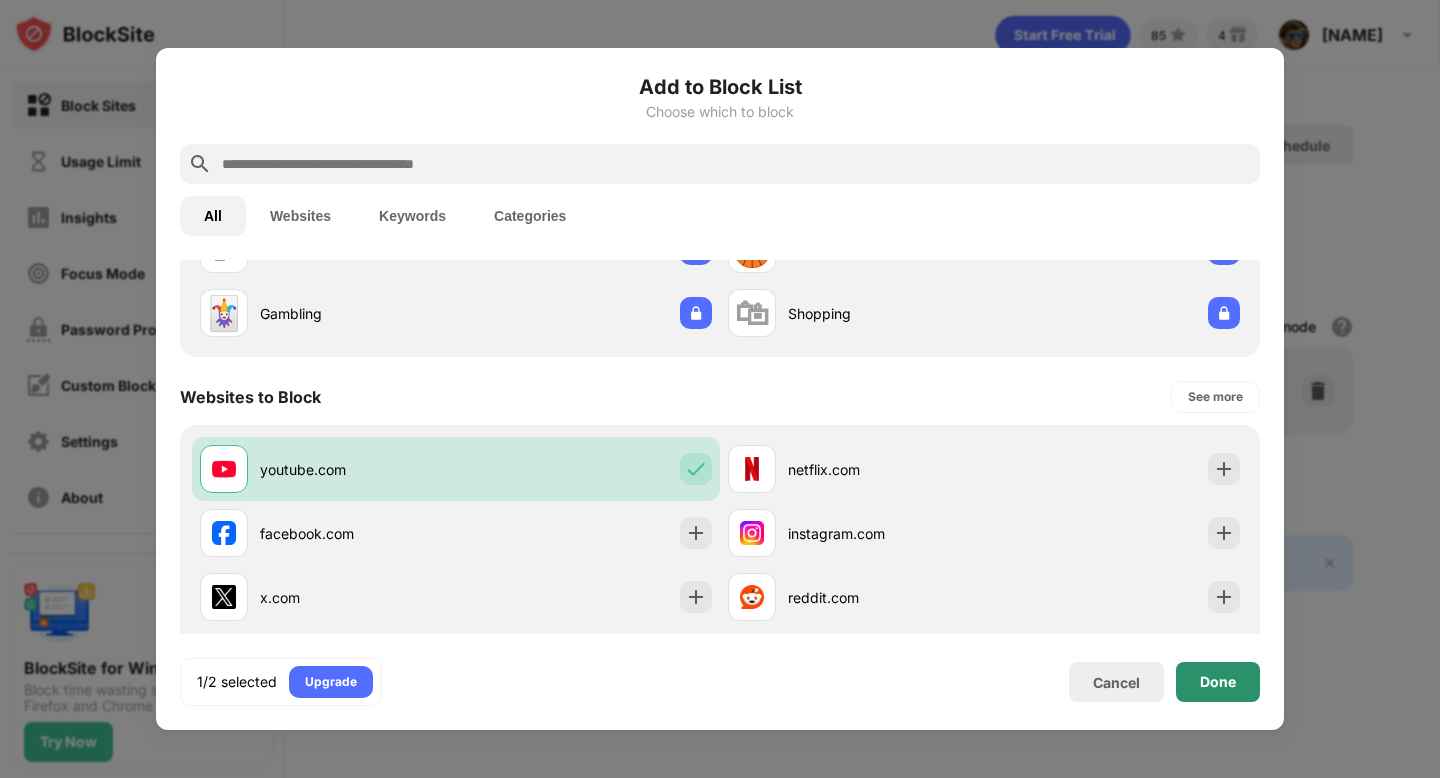 click on "Done" at bounding box center (1218, 682) 